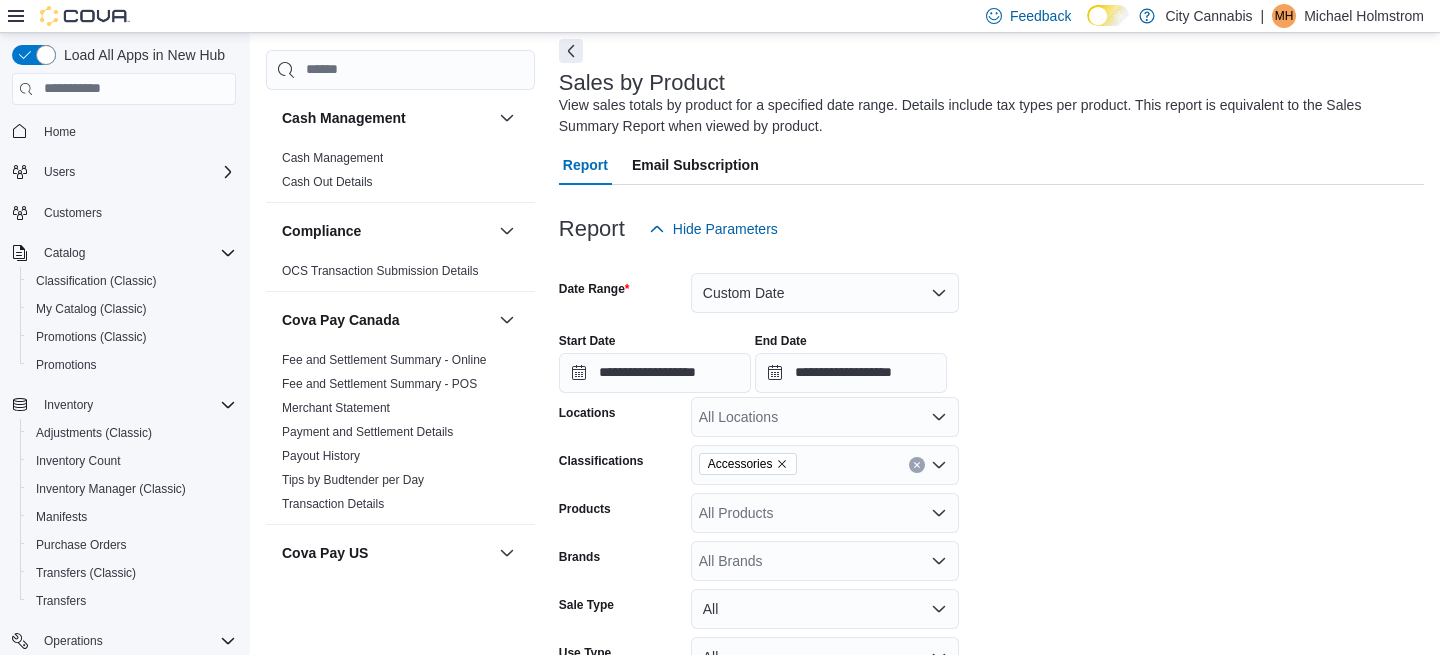 scroll, scrollTop: 91, scrollLeft: 0, axis: vertical 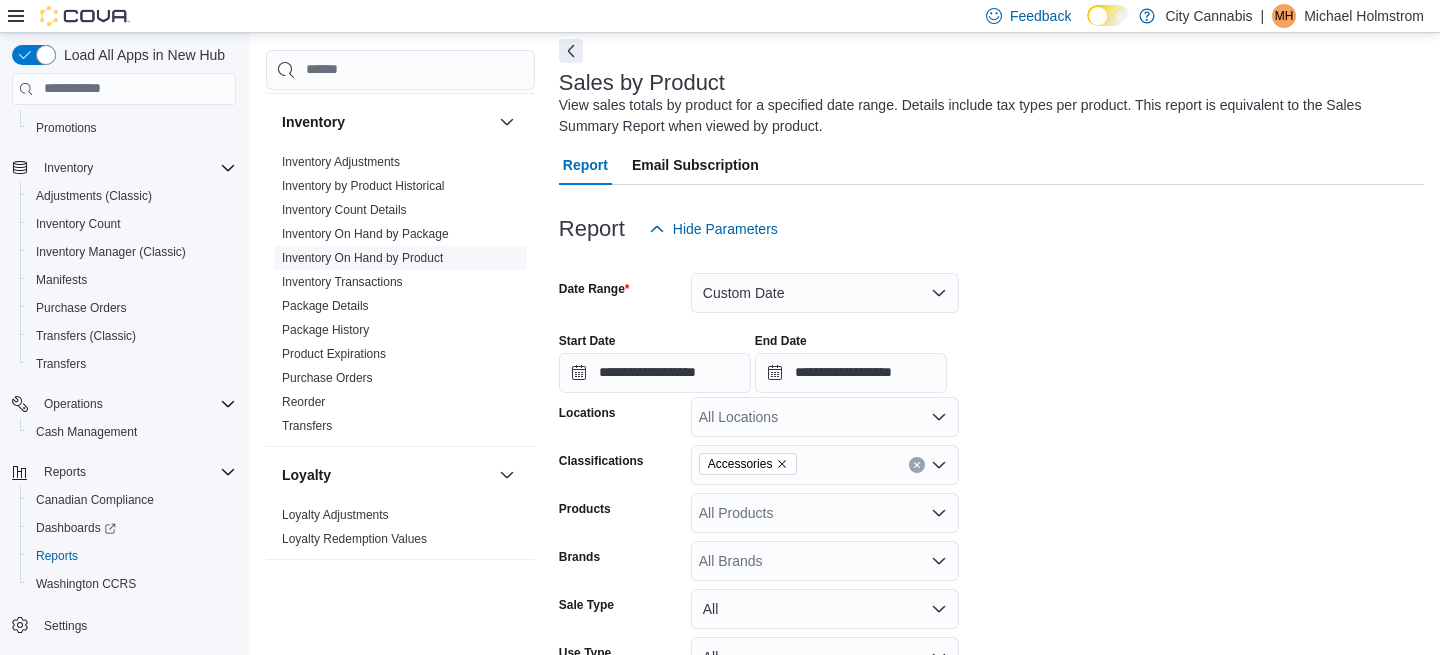 click on "Inventory On Hand by Product" at bounding box center (362, 258) 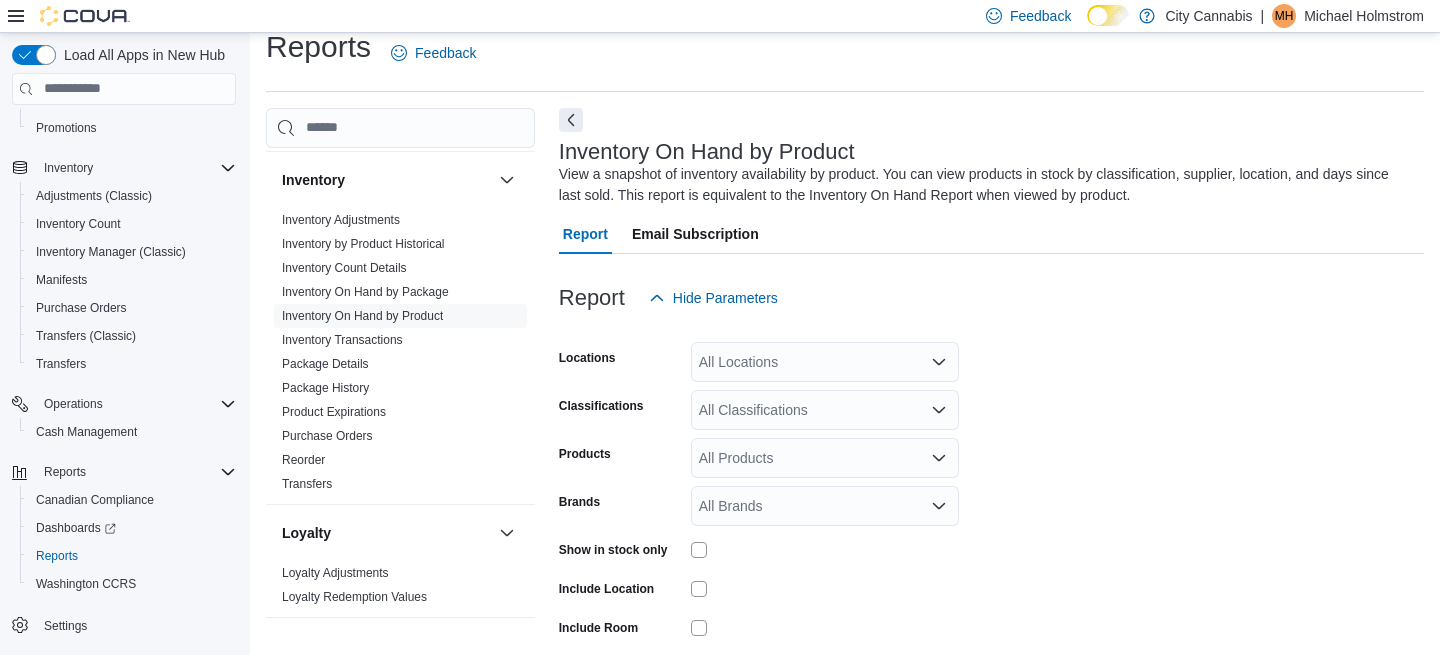 scroll, scrollTop: 67, scrollLeft: 0, axis: vertical 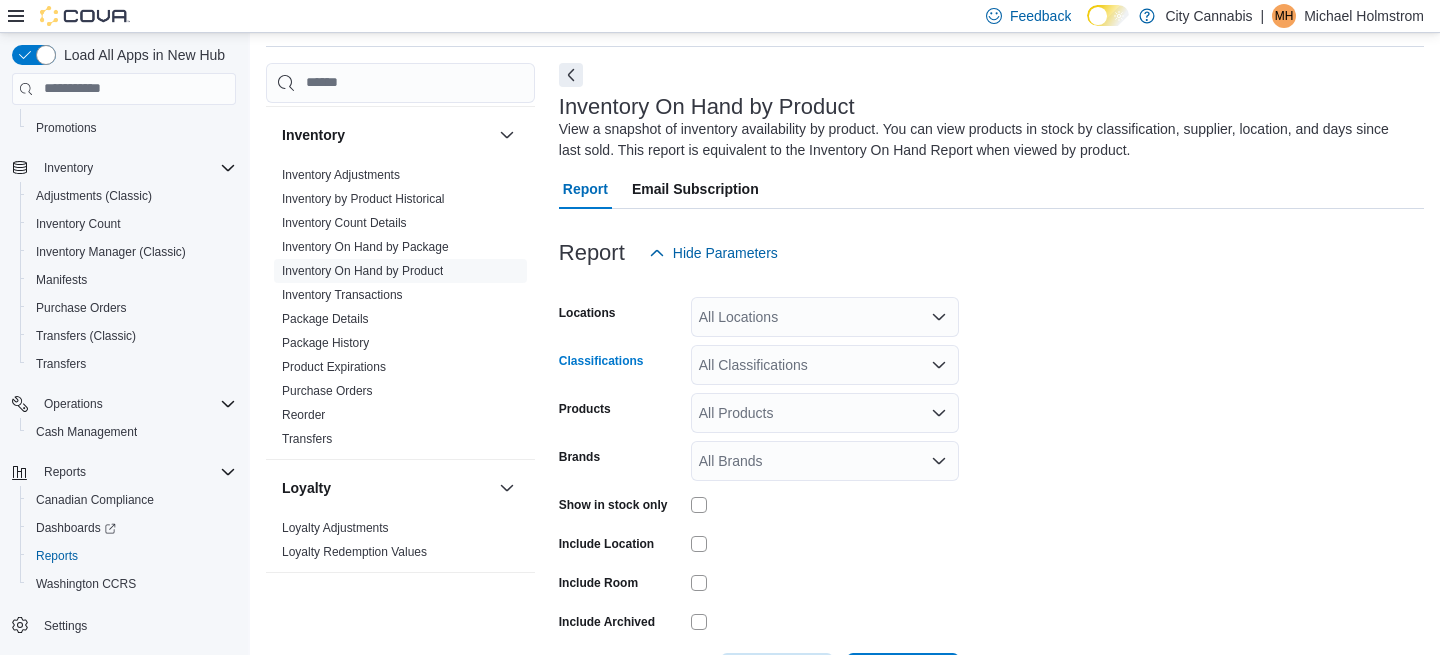 click on "All Classifications" at bounding box center (825, 365) 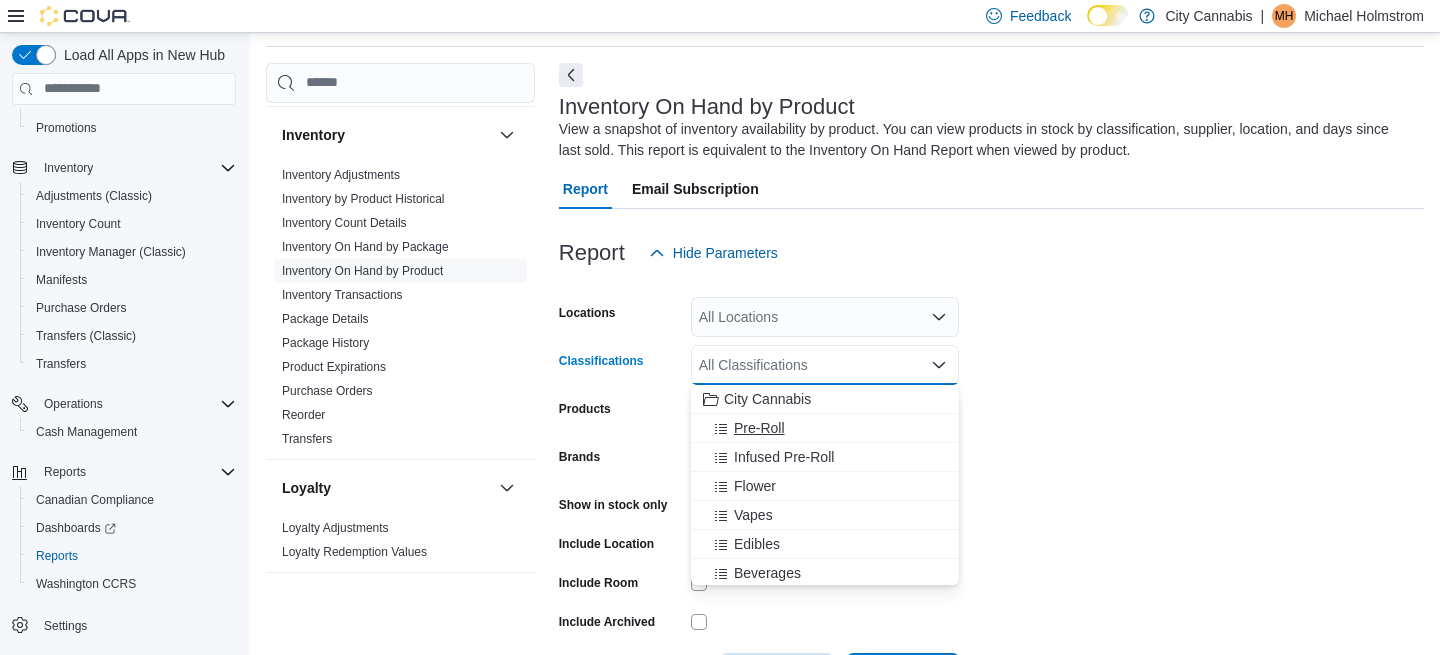 click on "Pre-Roll" at bounding box center [759, 428] 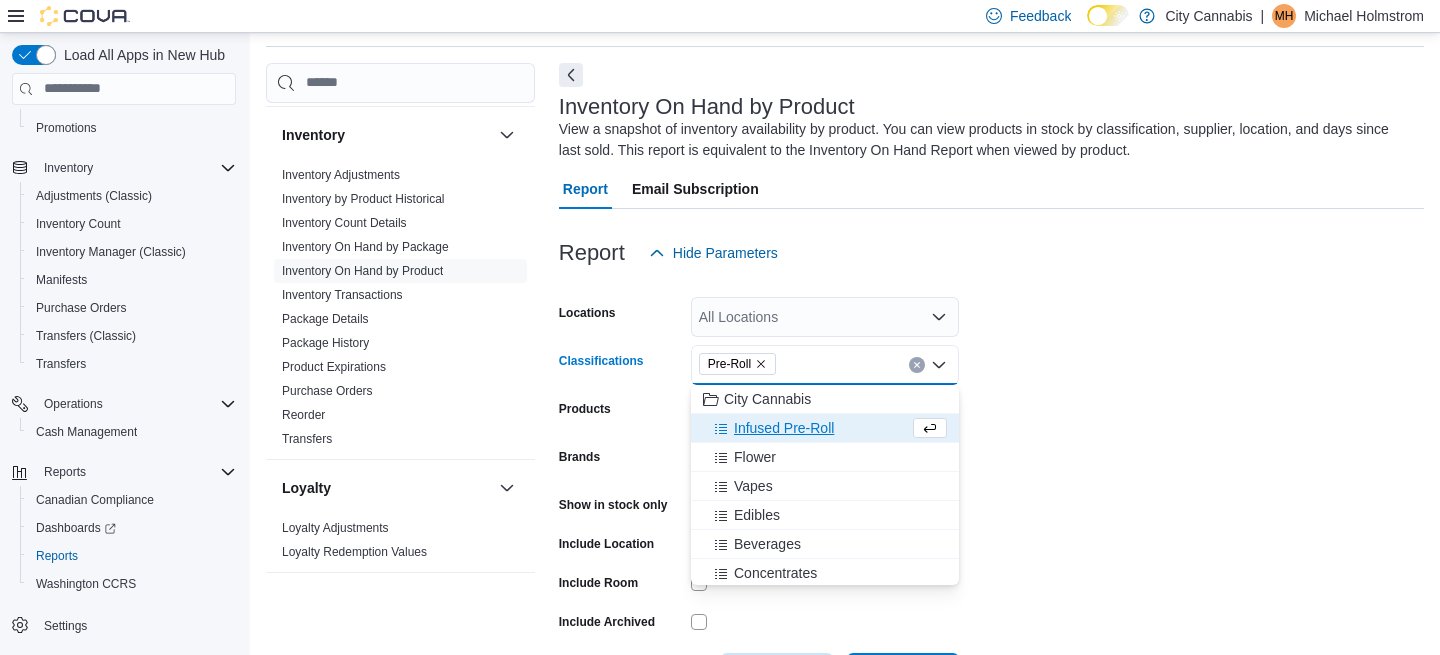click on "Show in stock only" at bounding box center [613, 505] 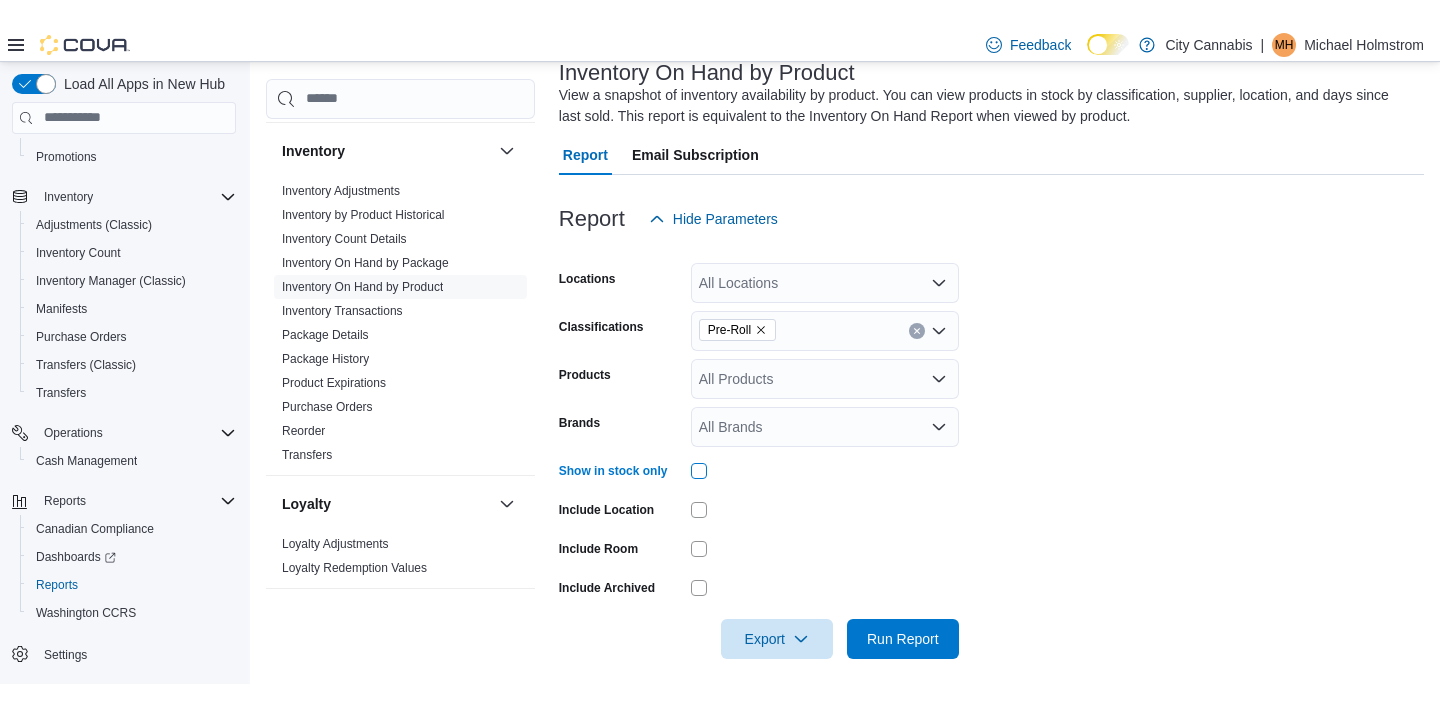 scroll, scrollTop: 145, scrollLeft: 0, axis: vertical 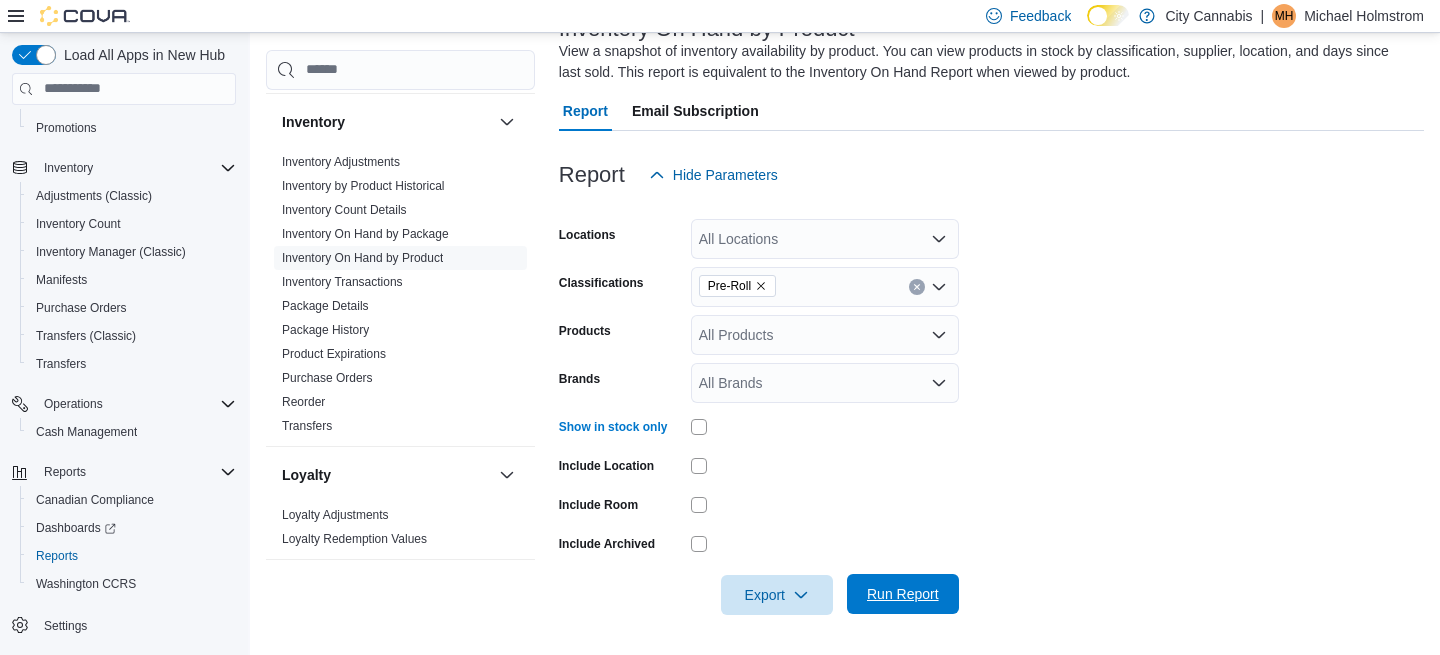 click on "Run Report" at bounding box center [903, 594] 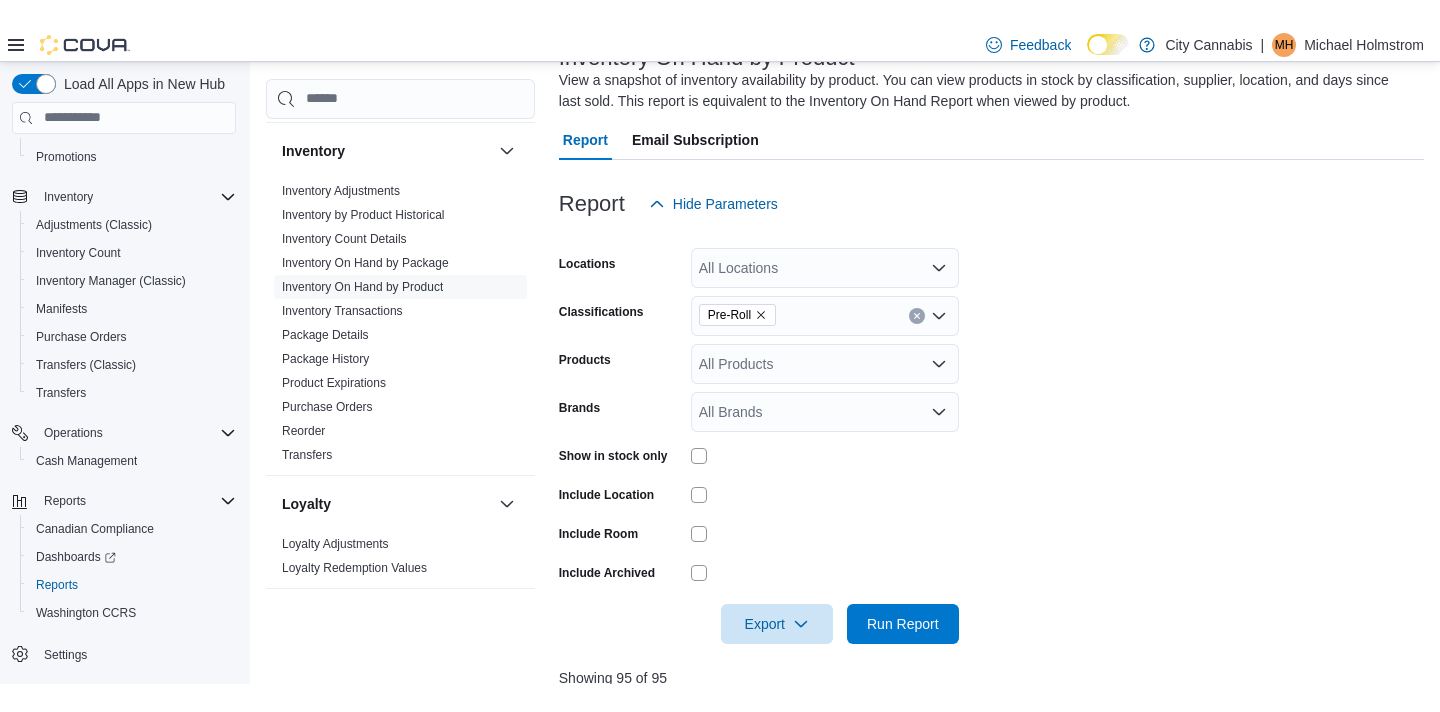 scroll, scrollTop: 186, scrollLeft: 0, axis: vertical 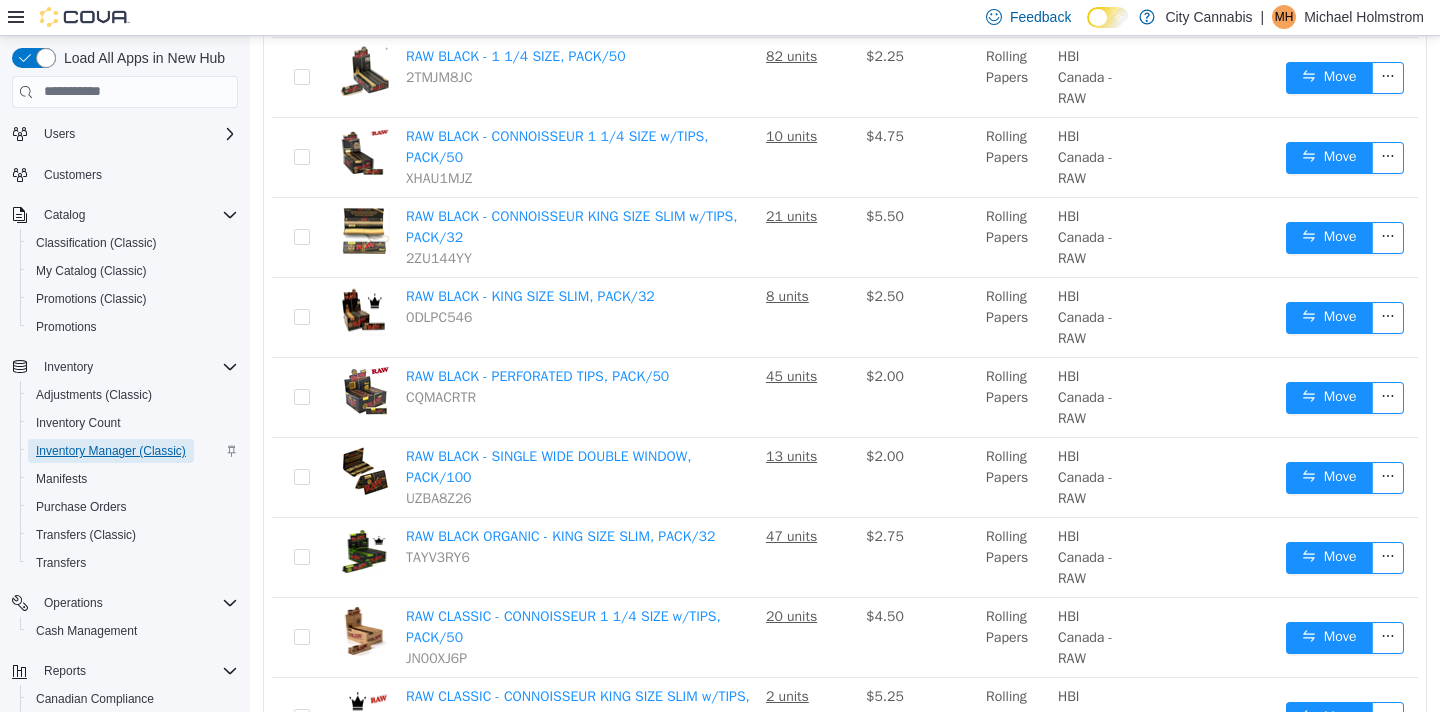 click on "Inventory Manager (Classic)" at bounding box center (111, 451) 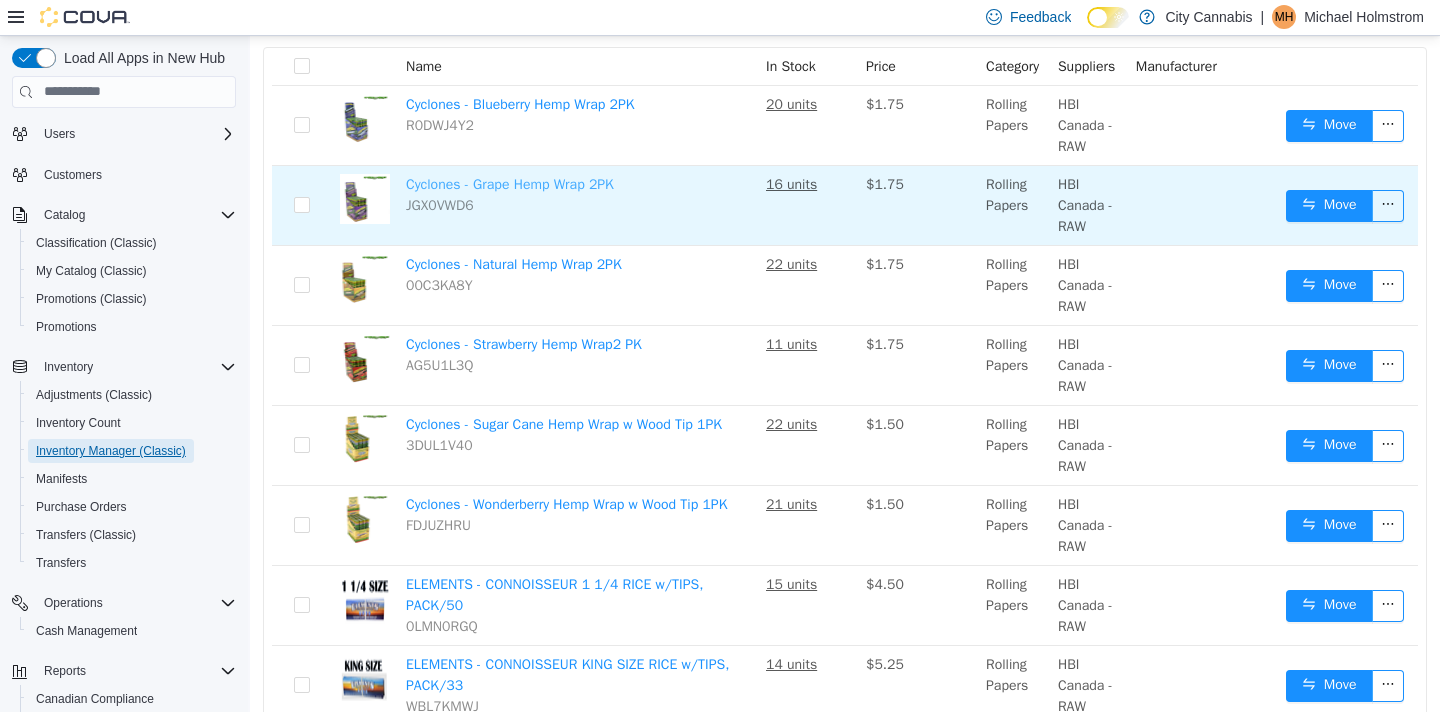 scroll, scrollTop: 0, scrollLeft: 0, axis: both 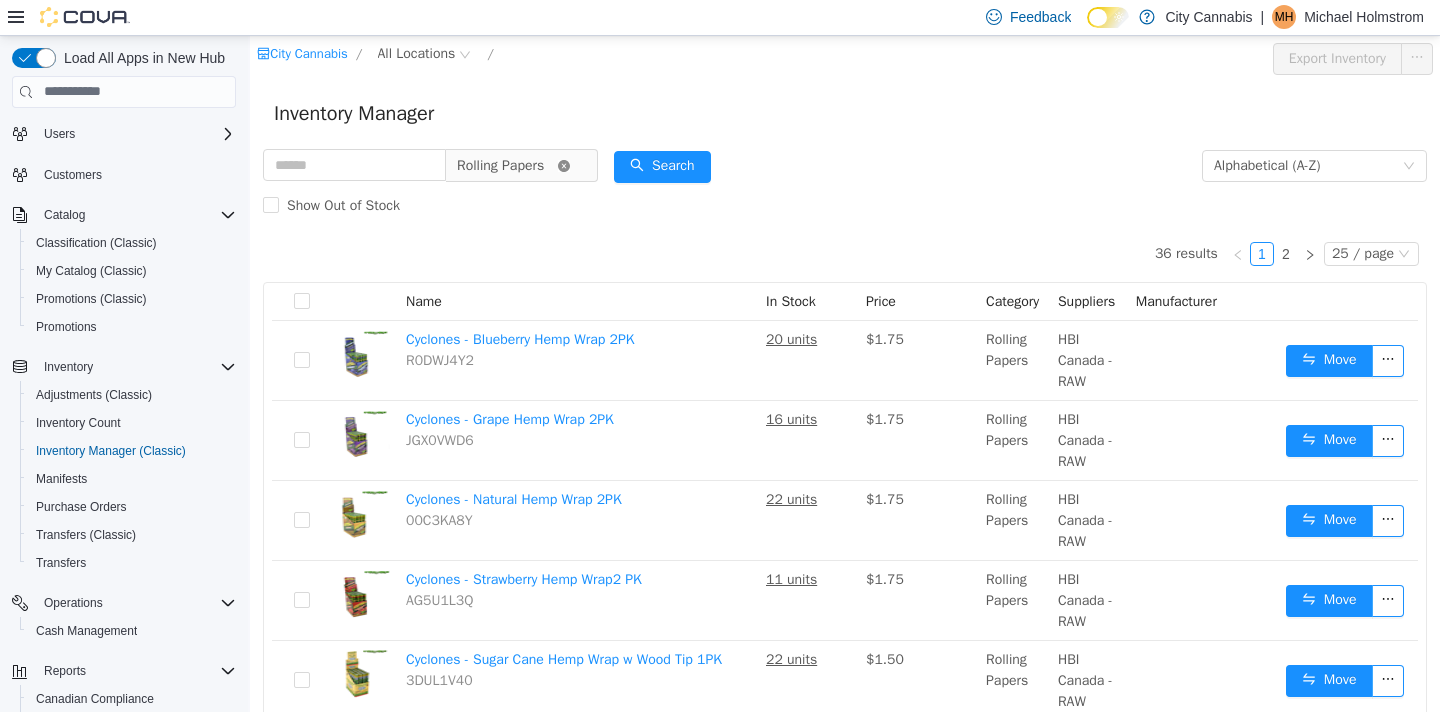 click 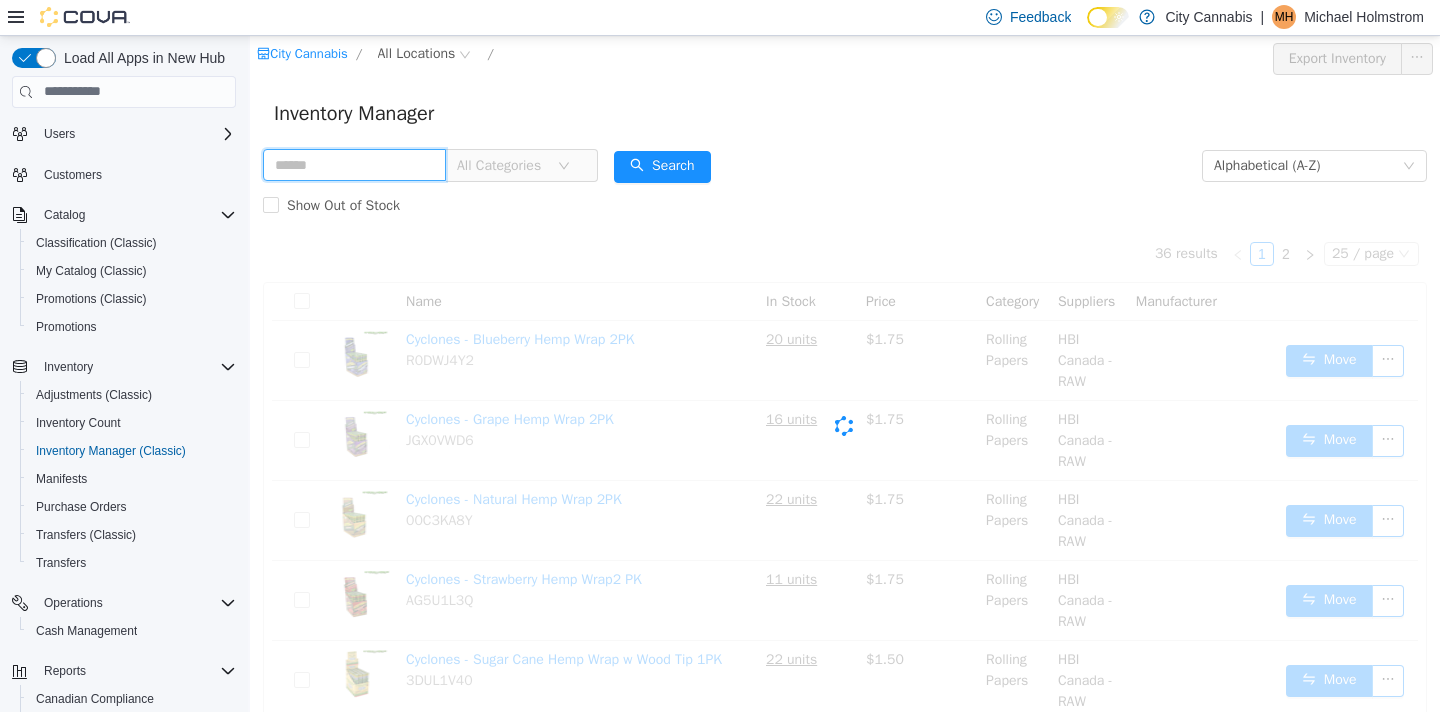 click at bounding box center (354, 164) 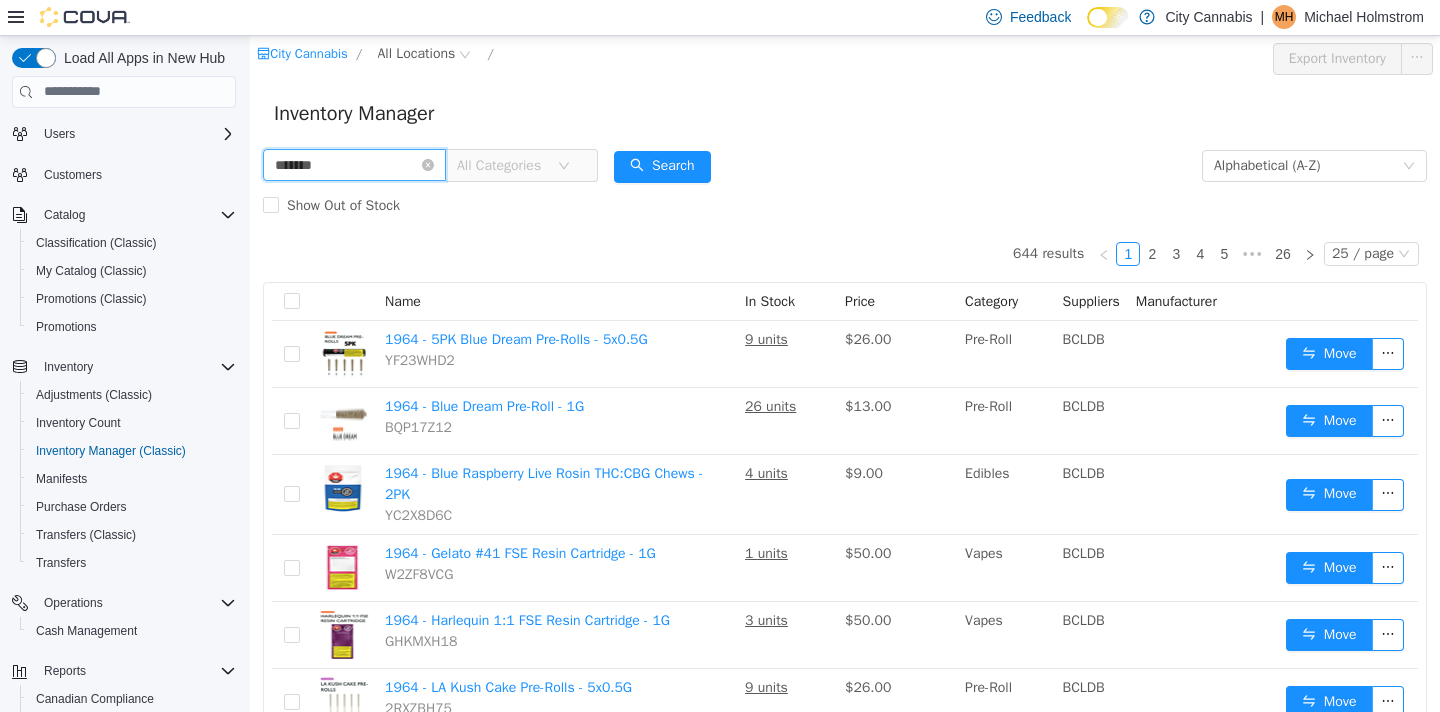type on "*******" 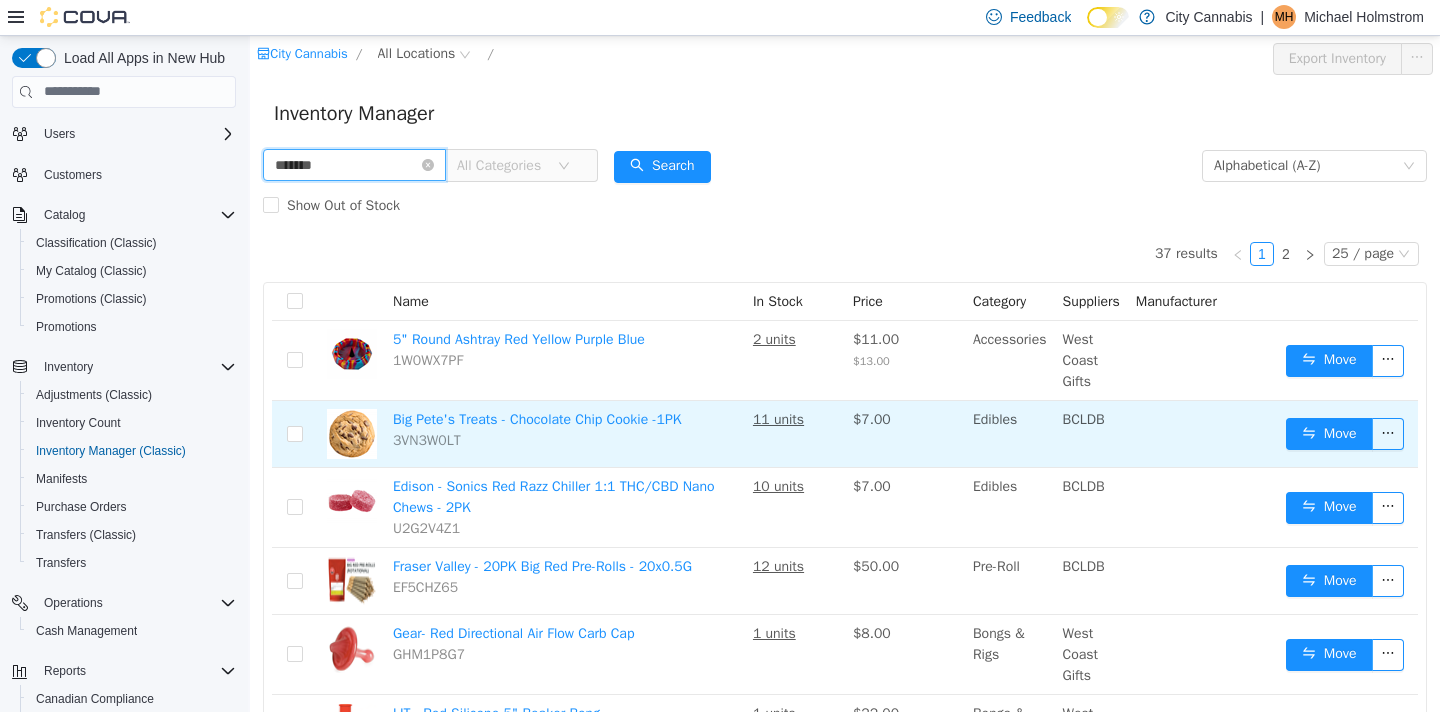 scroll, scrollTop: 382, scrollLeft: 0, axis: vertical 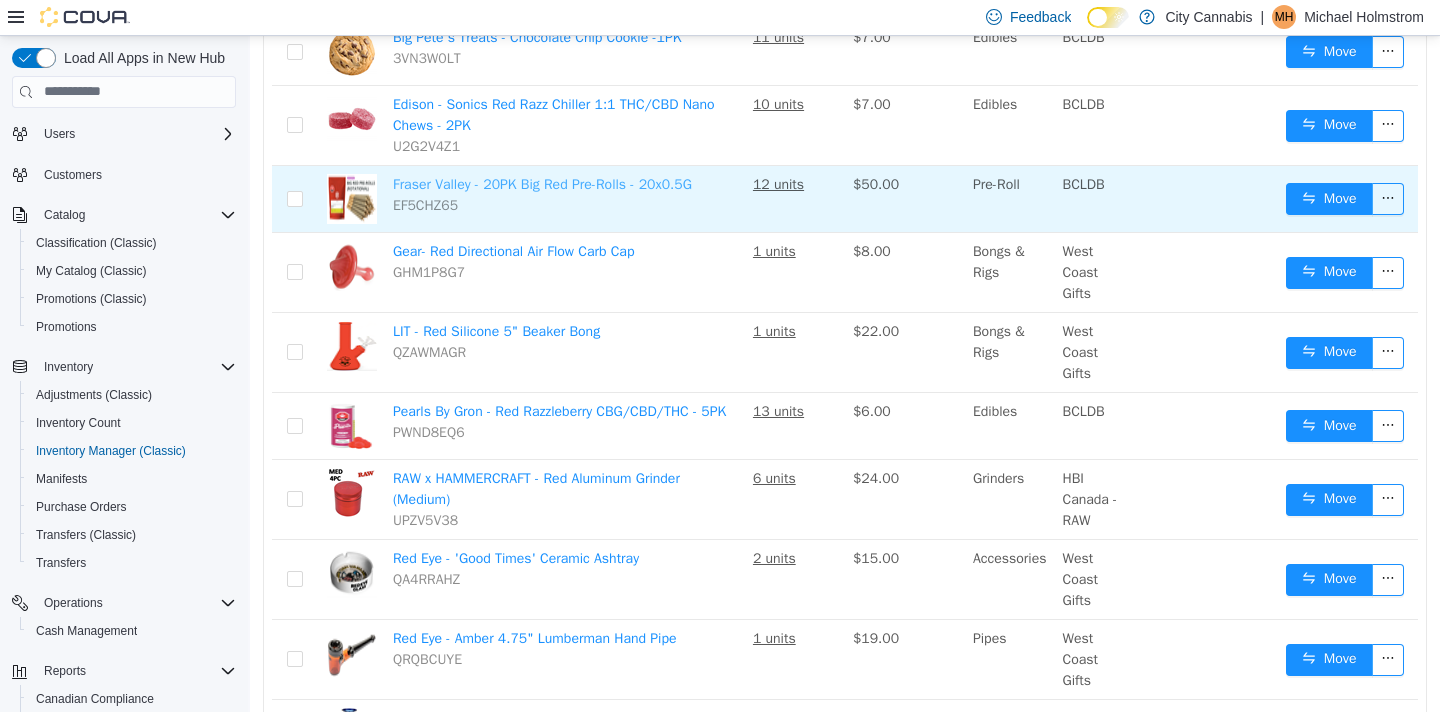click on "Fraser Valley - 20PK Big Red Pre-Rolls - 20x0.5G" at bounding box center (542, 183) 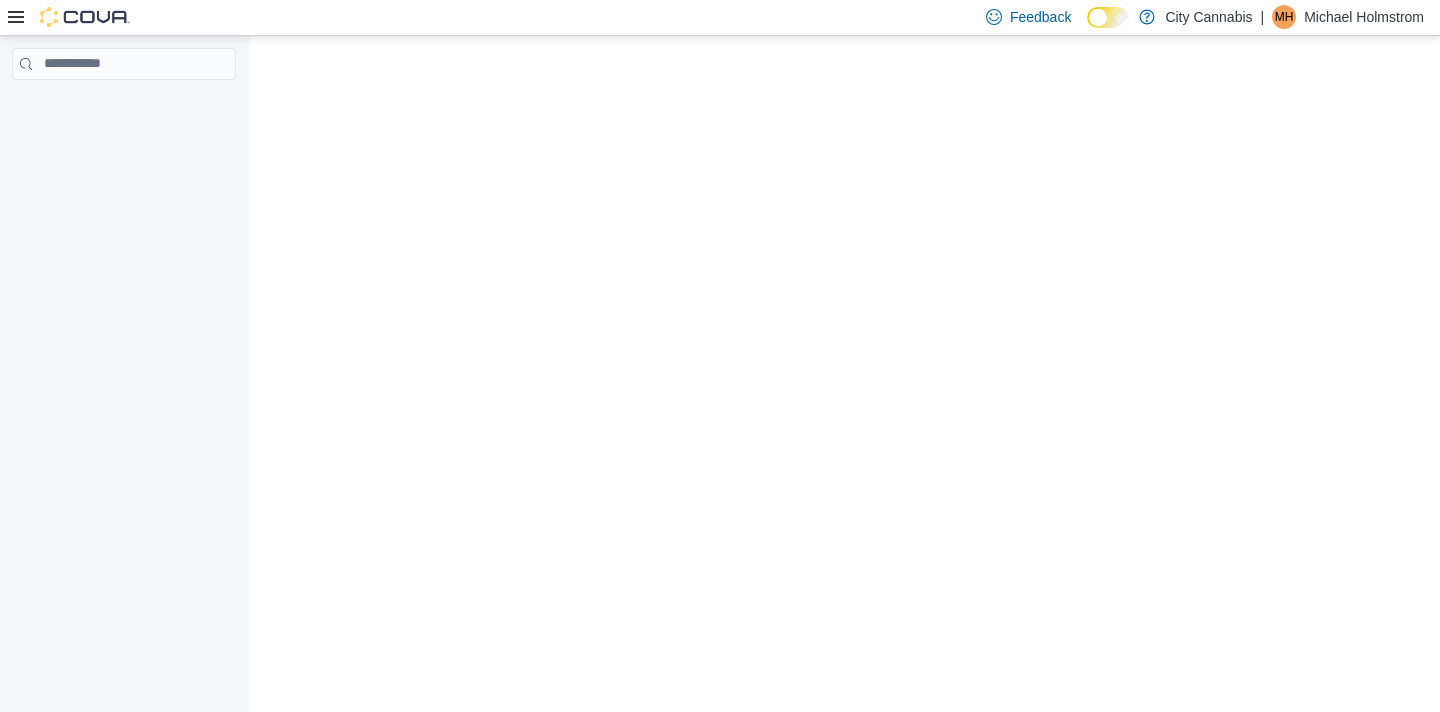 scroll, scrollTop: 0, scrollLeft: 0, axis: both 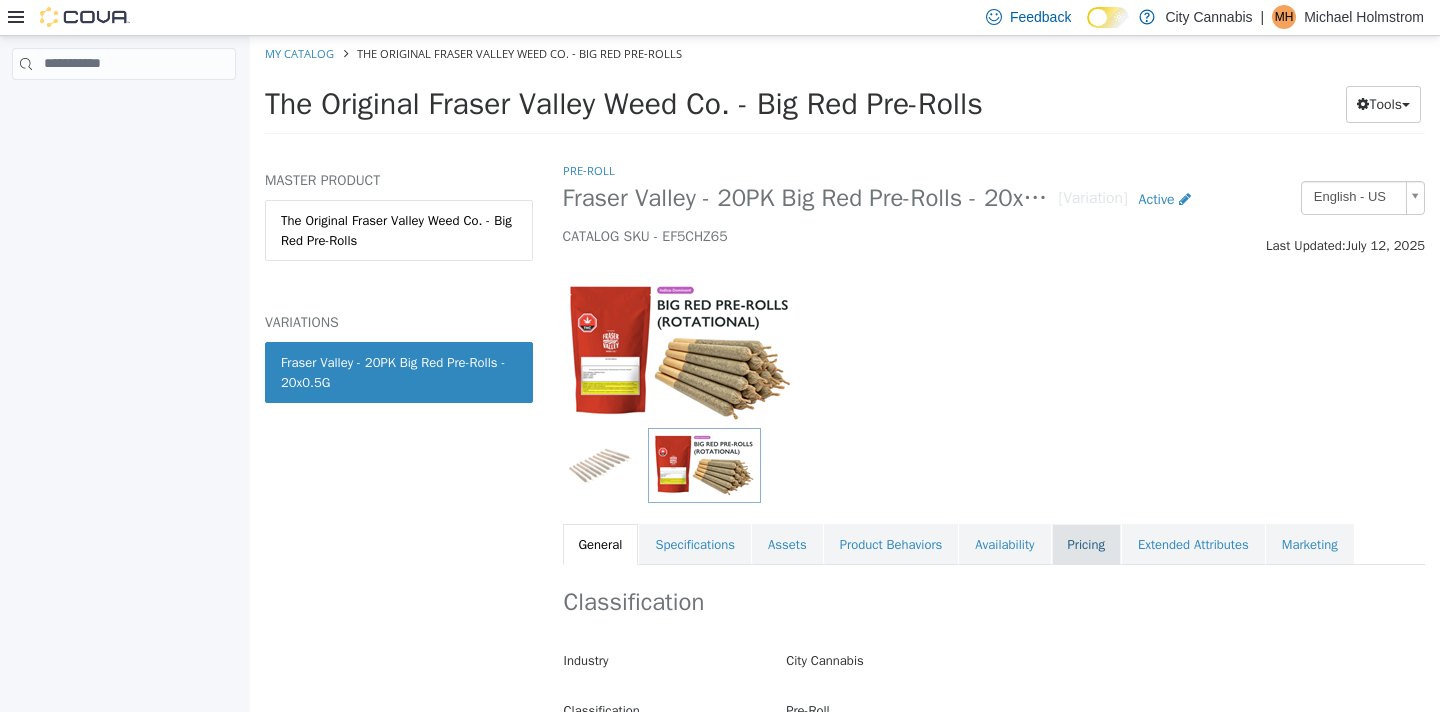 click on "Pricing" at bounding box center (1086, 544) 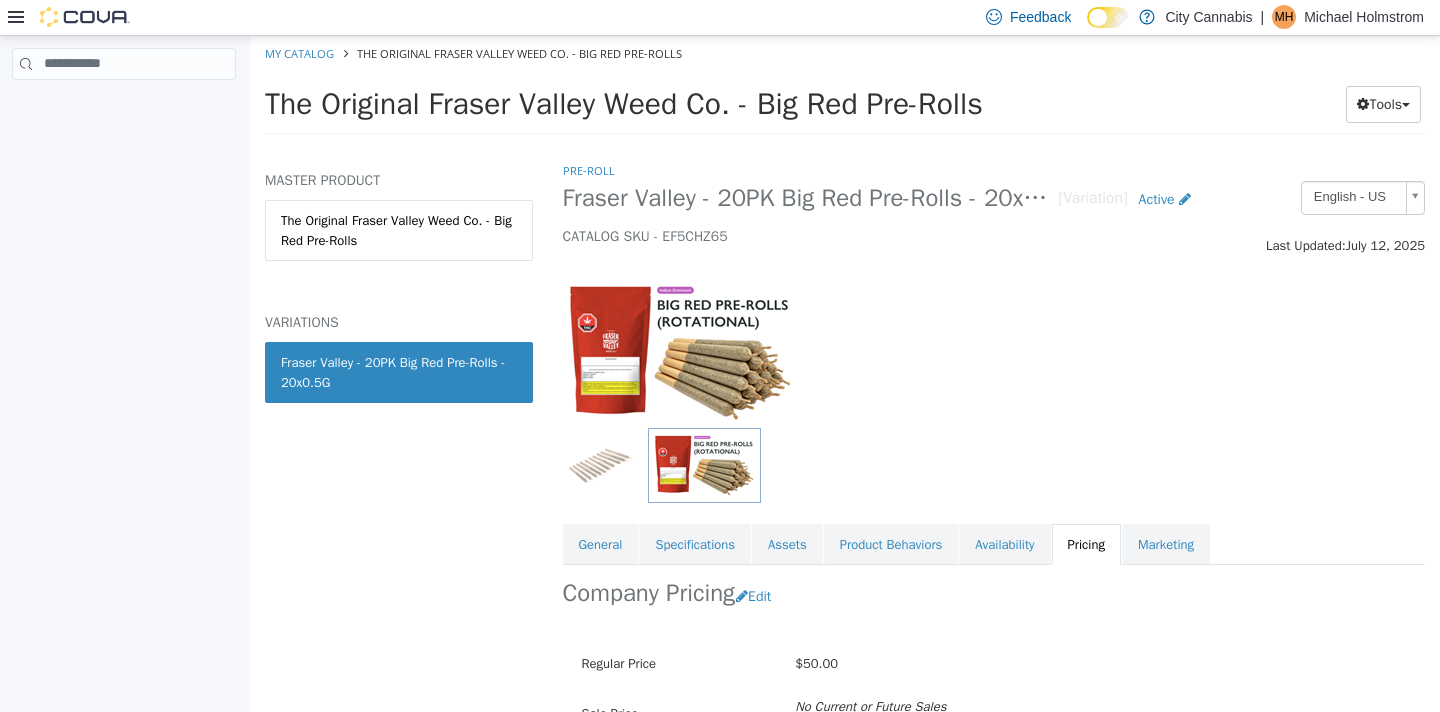 scroll, scrollTop: 165, scrollLeft: 0, axis: vertical 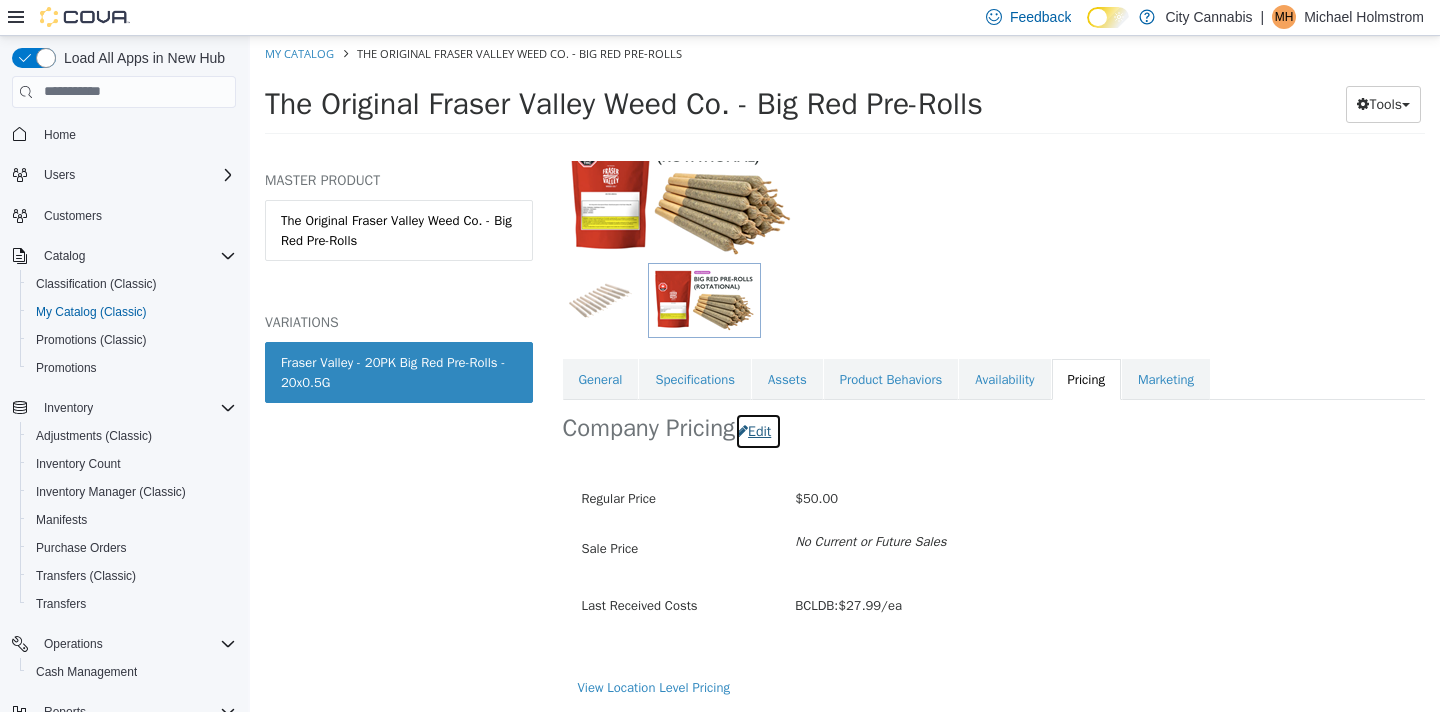 click on "Edit" at bounding box center (758, 430) 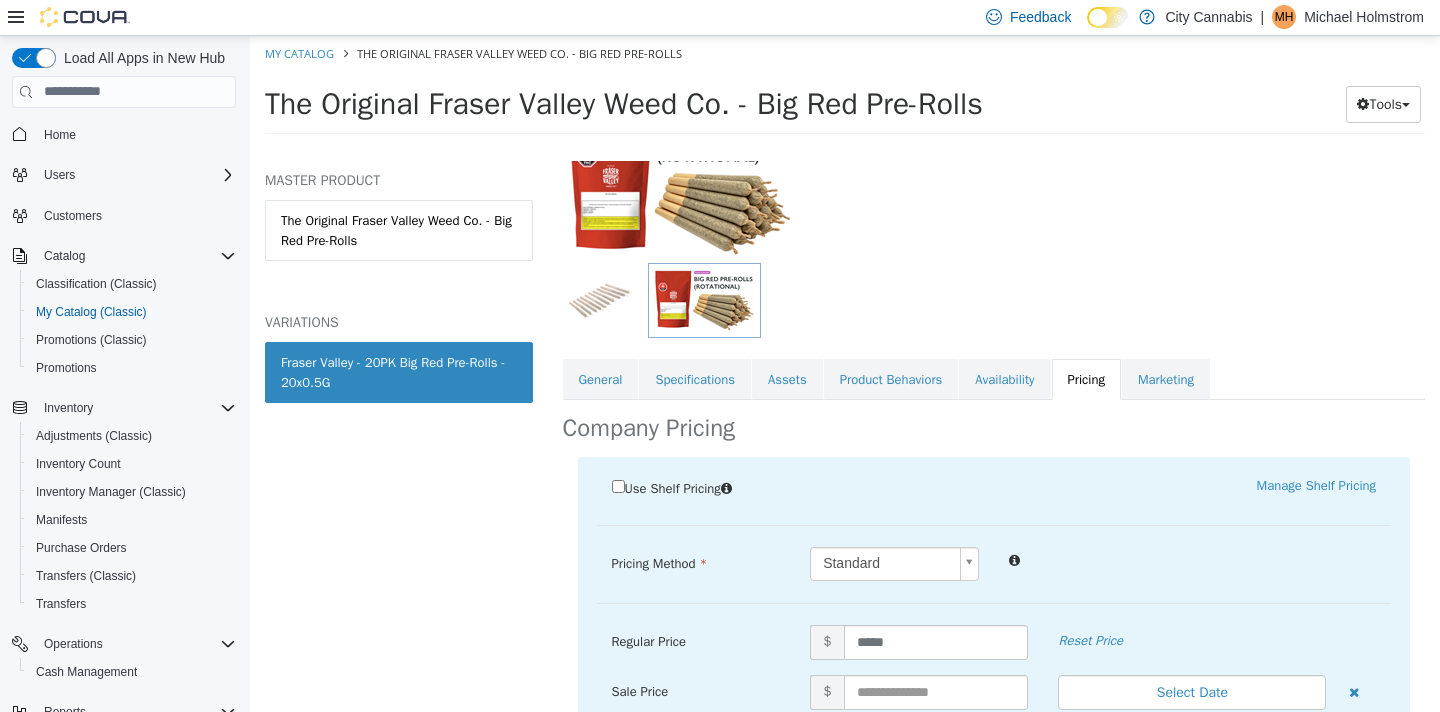 scroll, scrollTop: 373, scrollLeft: 0, axis: vertical 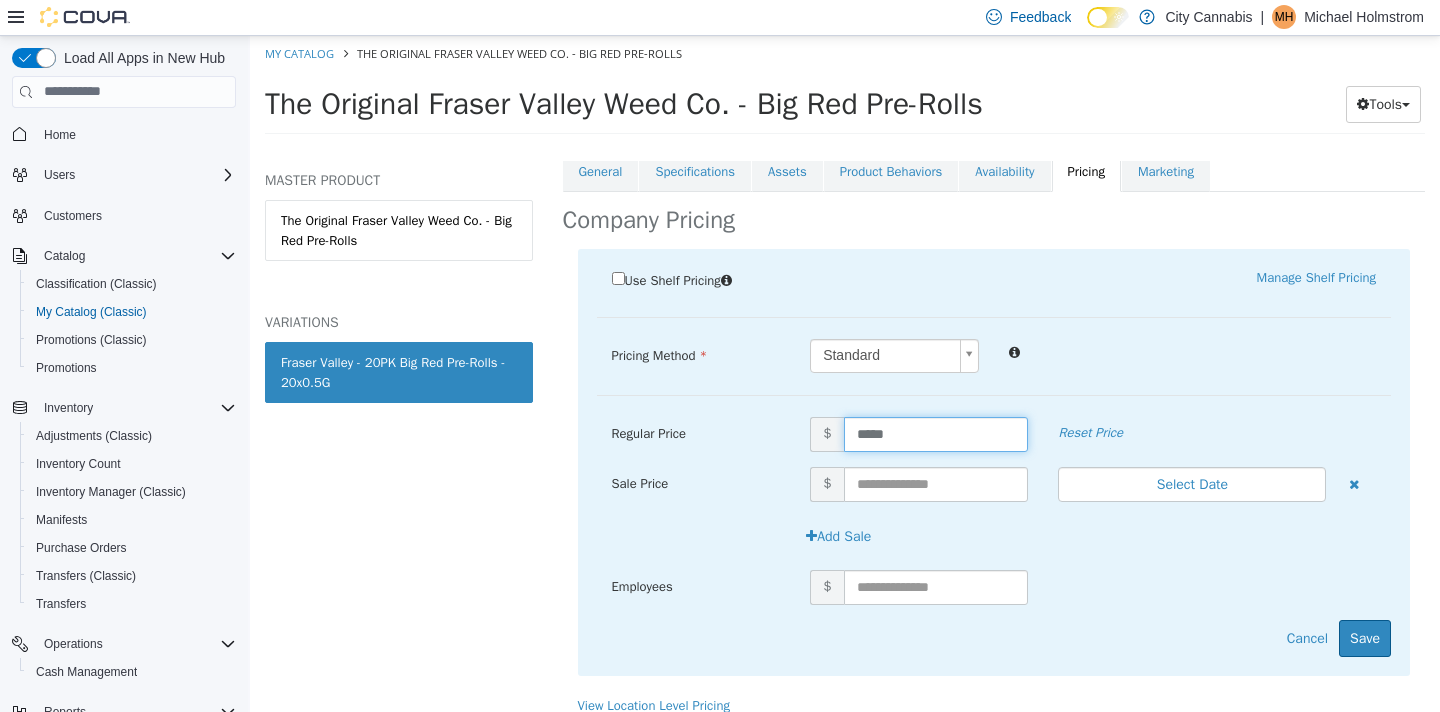 click on "*****" at bounding box center [936, 433] 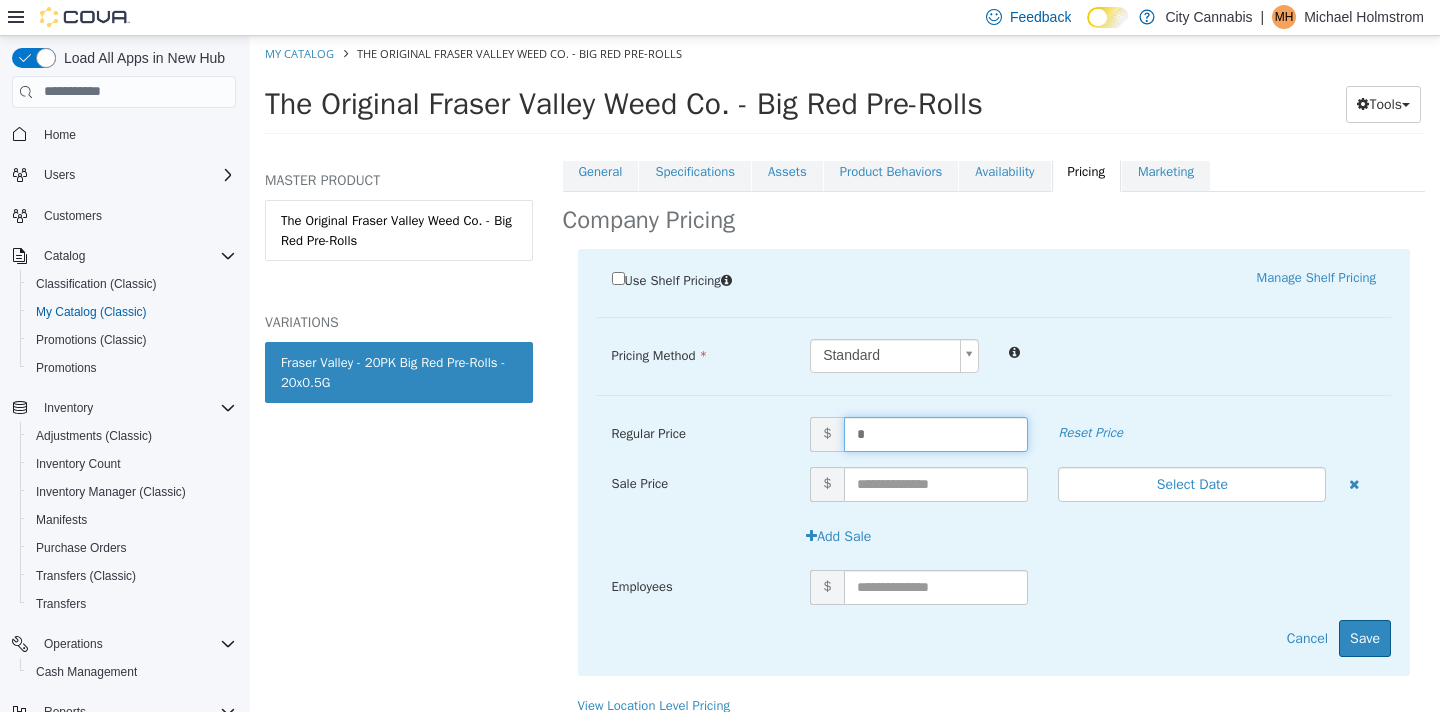 type on "**" 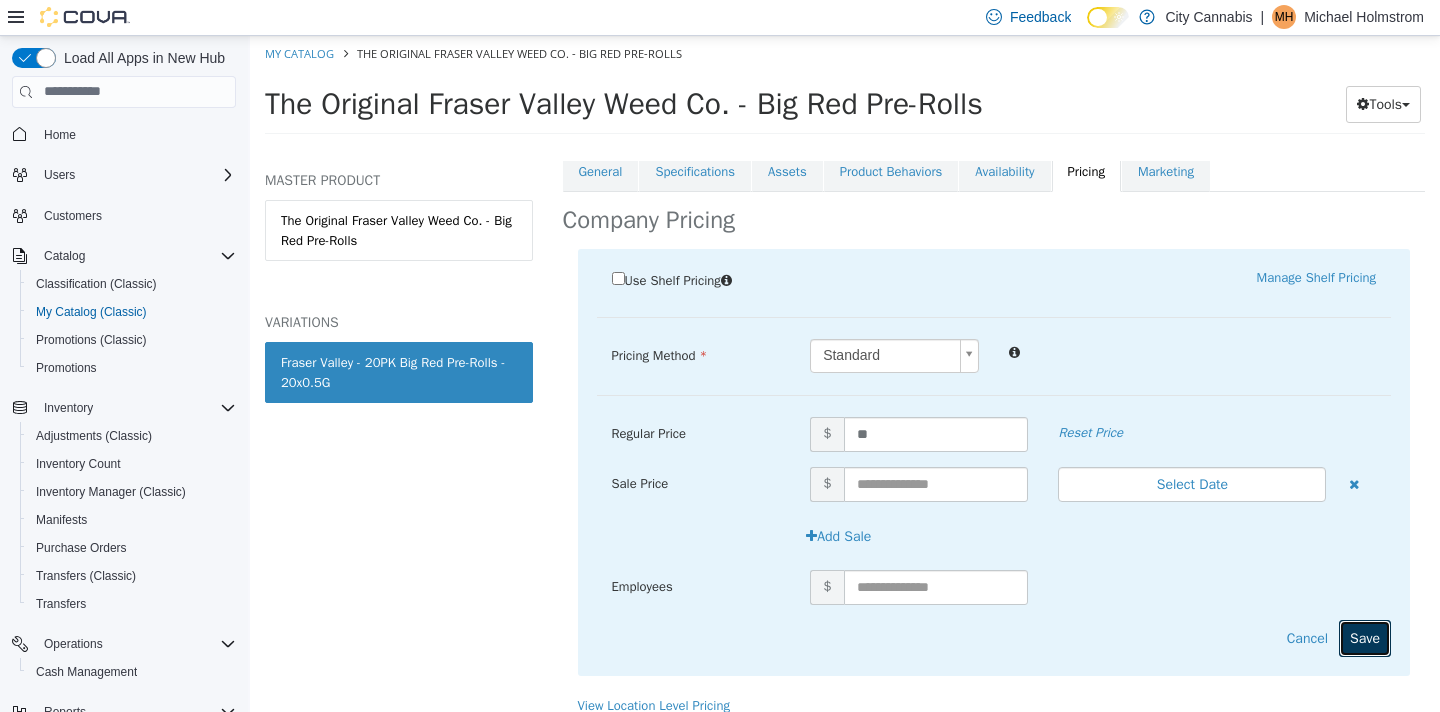 click on "Save" at bounding box center (1365, 637) 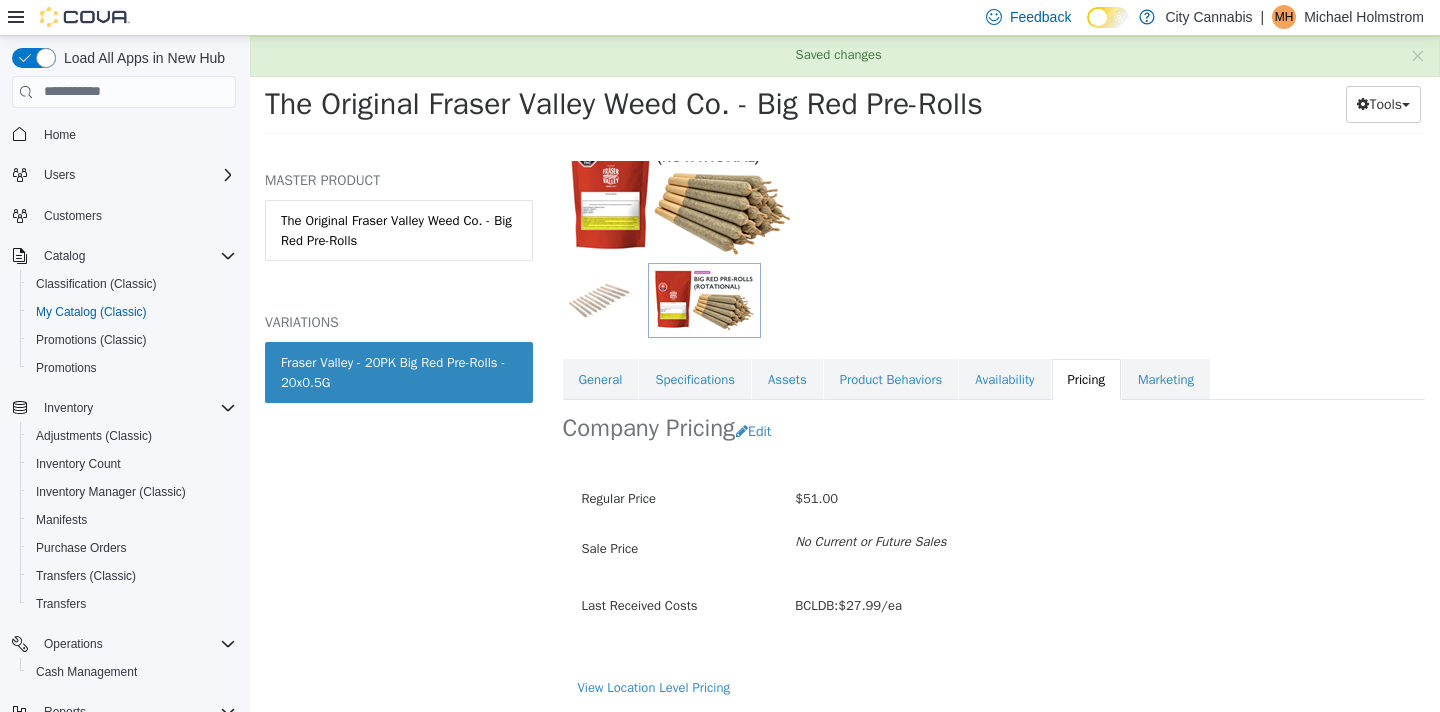 scroll, scrollTop: 165, scrollLeft: 0, axis: vertical 